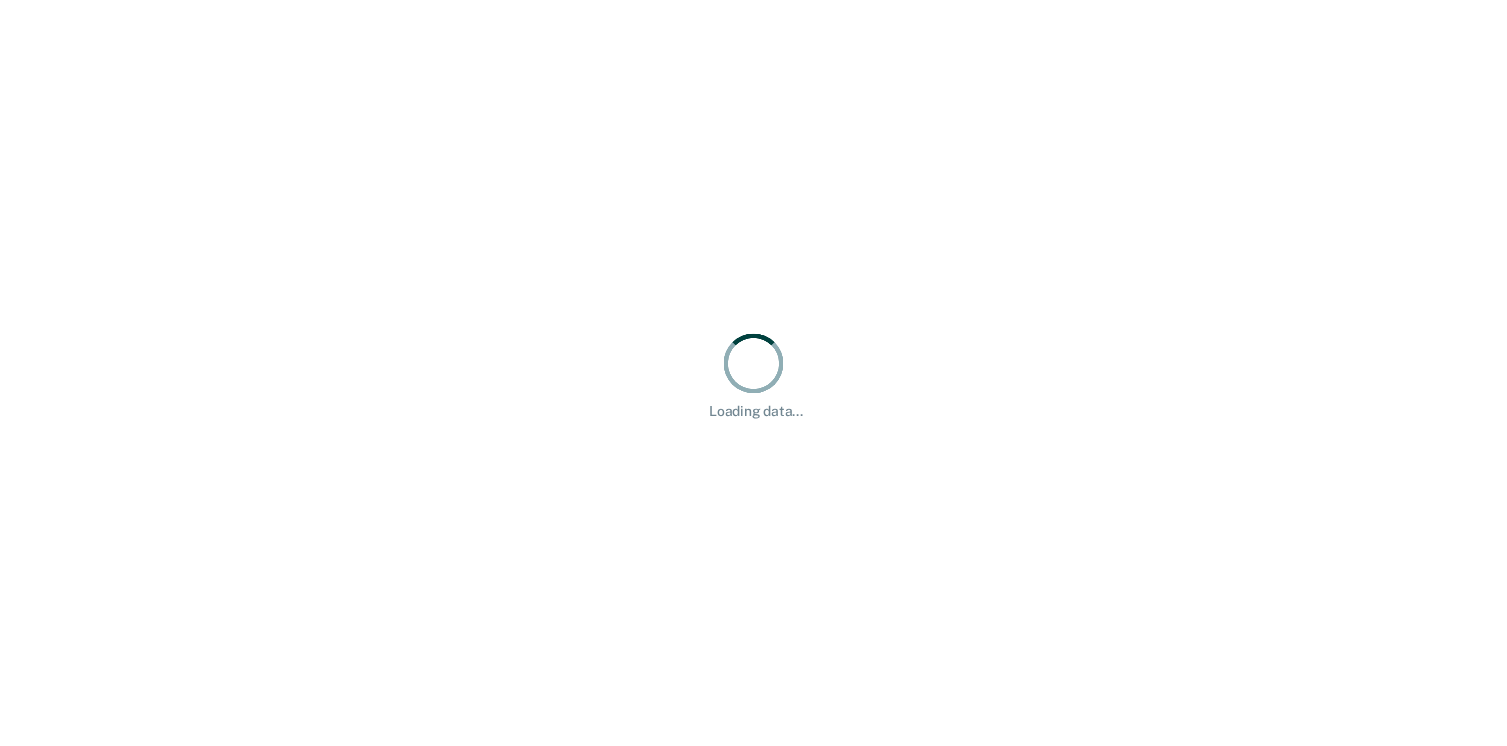 scroll, scrollTop: 0, scrollLeft: 0, axis: both 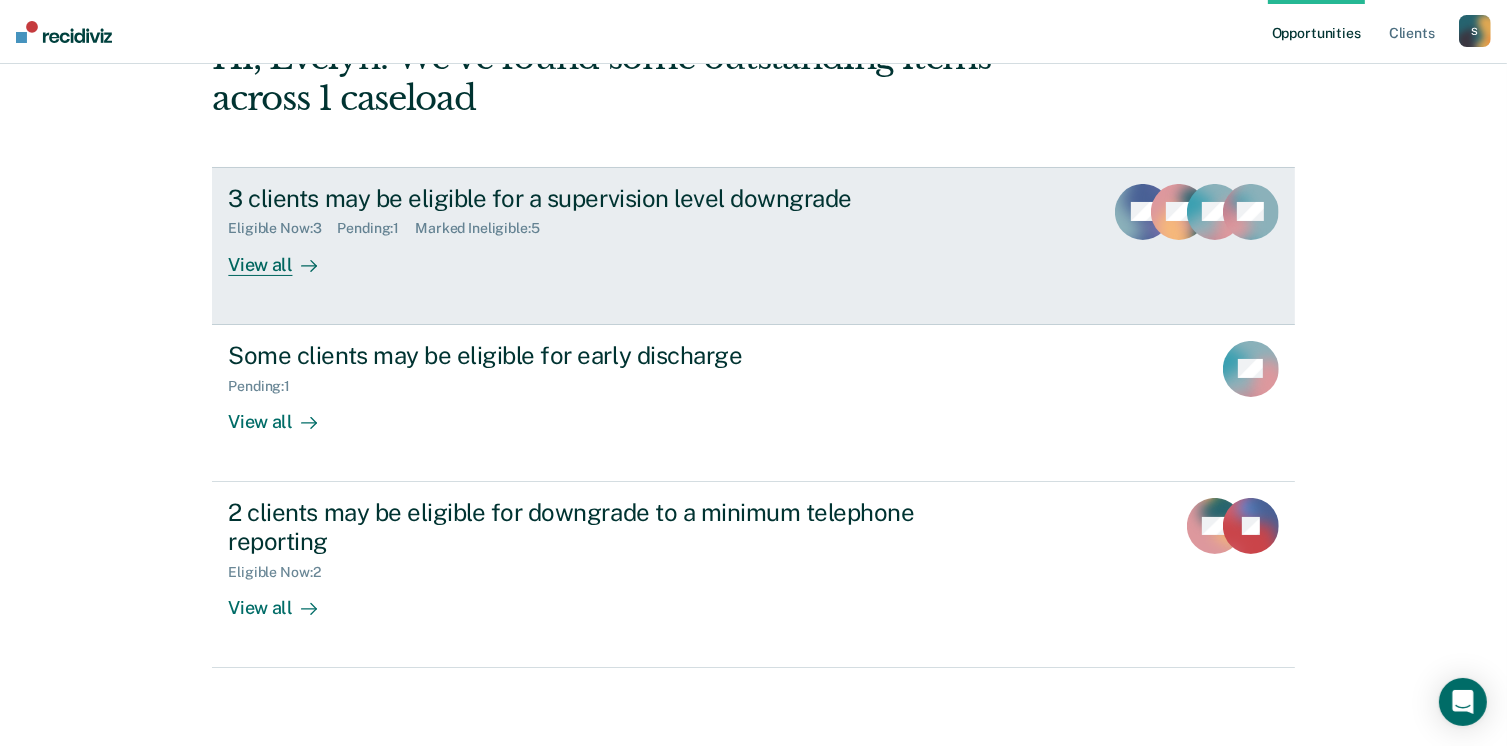 click on "Eligible Now :  3 Pending :  1 Marked Ineligible :  5" at bounding box center (579, 224) 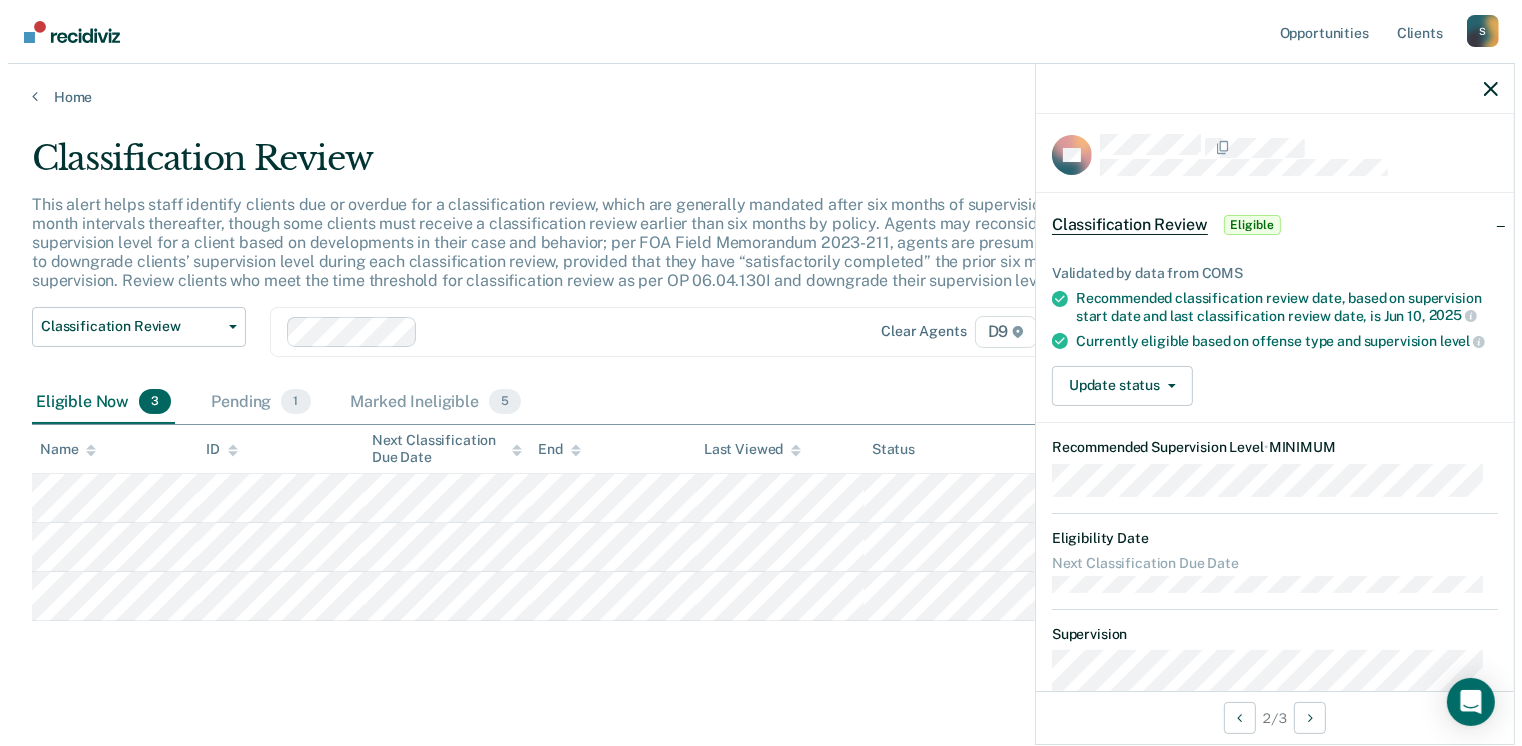 scroll, scrollTop: 0, scrollLeft: 0, axis: both 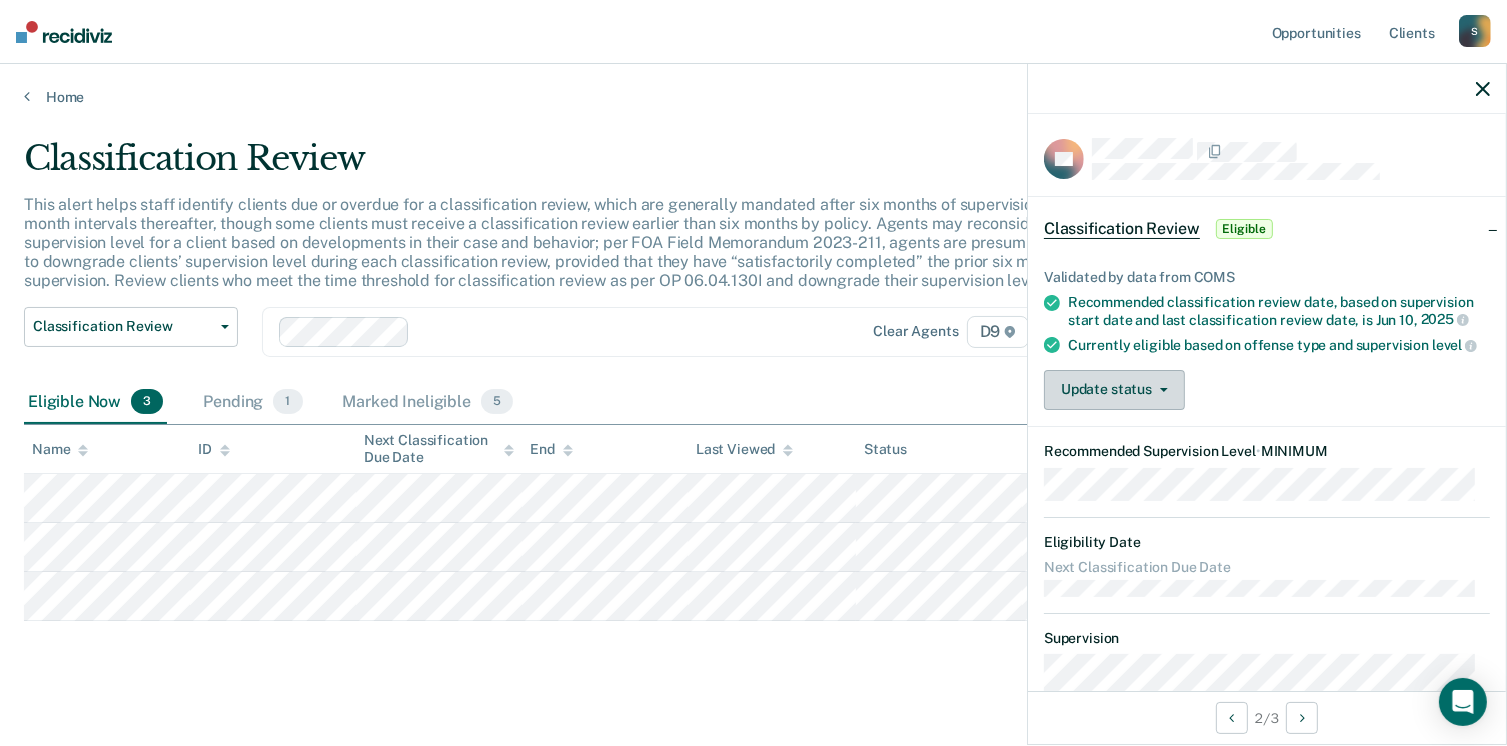 click on "Update status" at bounding box center (1114, 390) 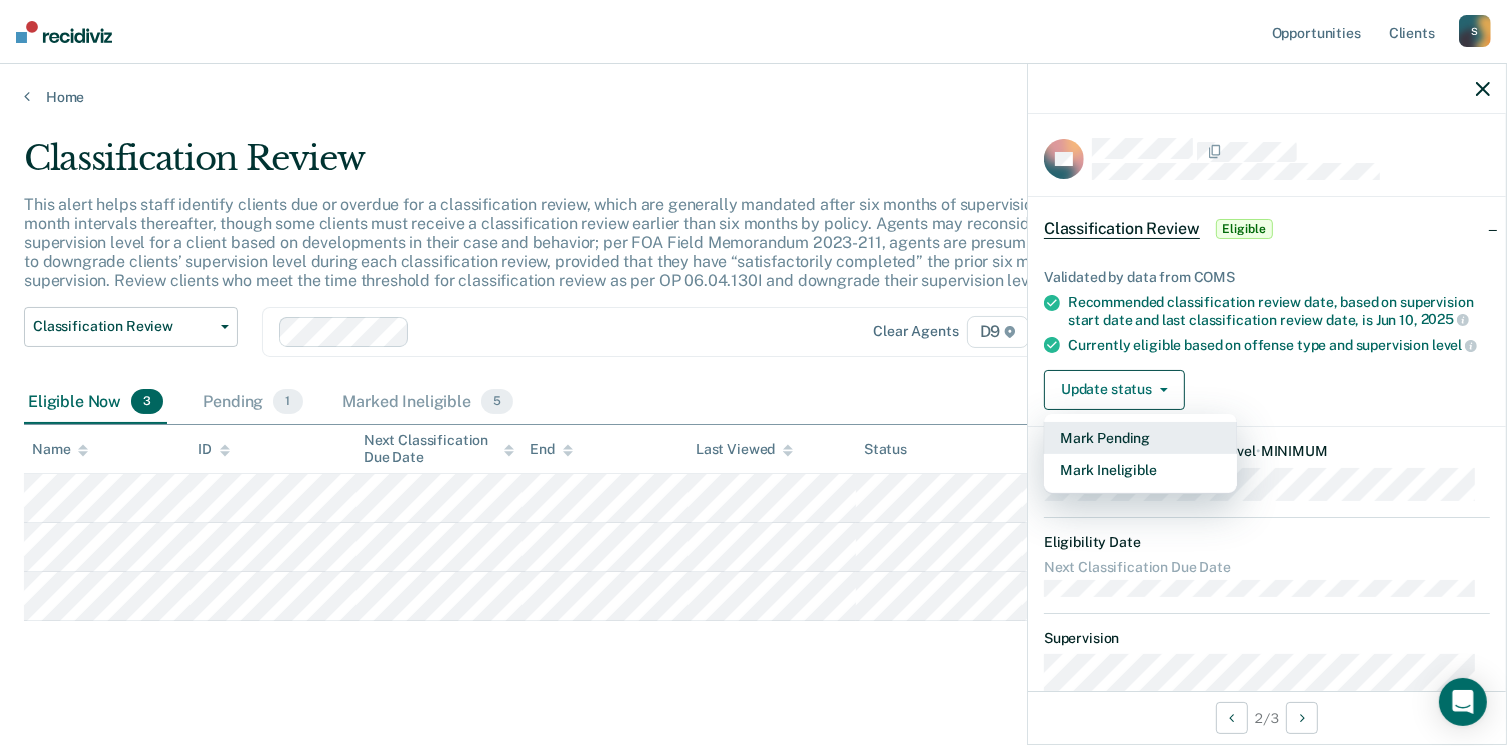 click on "Mark Pending" at bounding box center (1140, 438) 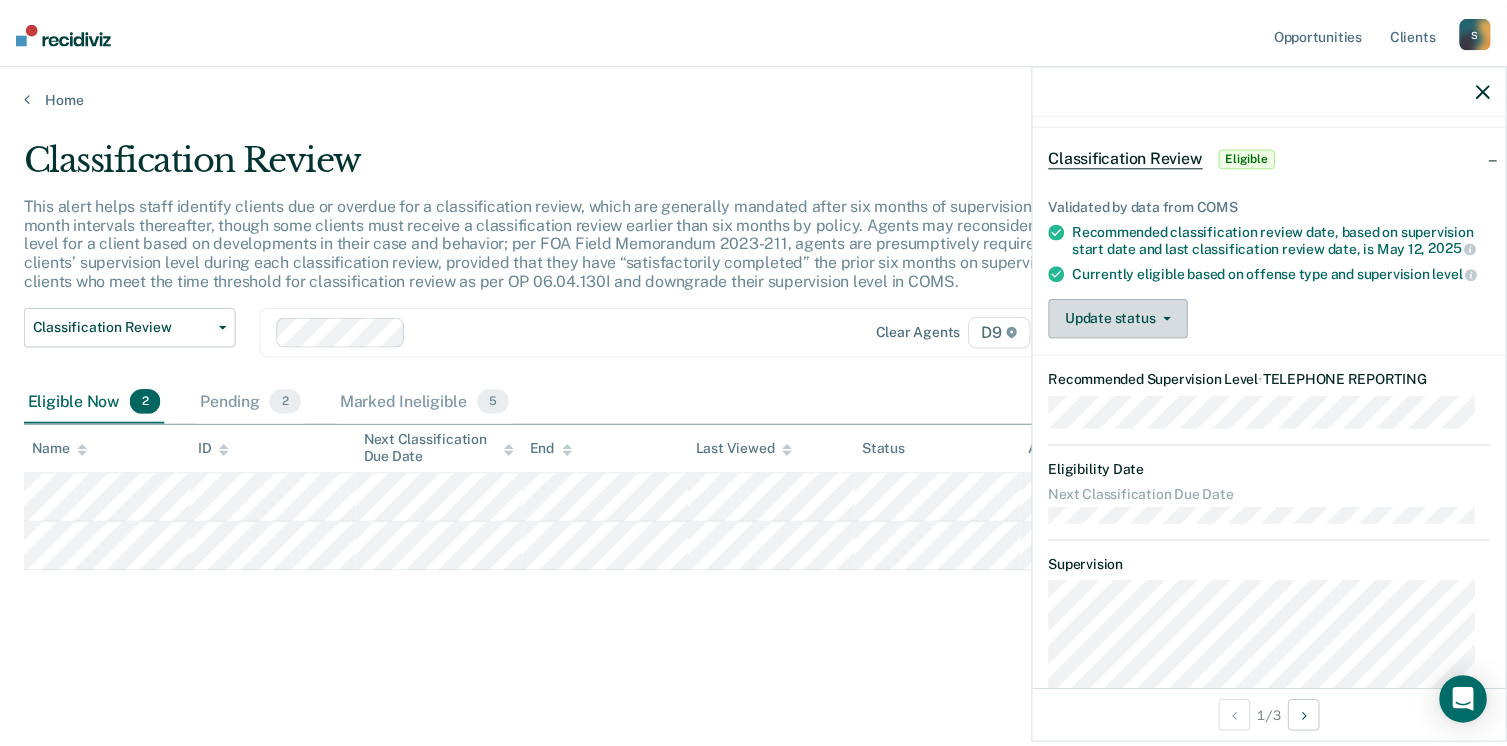 scroll, scrollTop: 0, scrollLeft: 0, axis: both 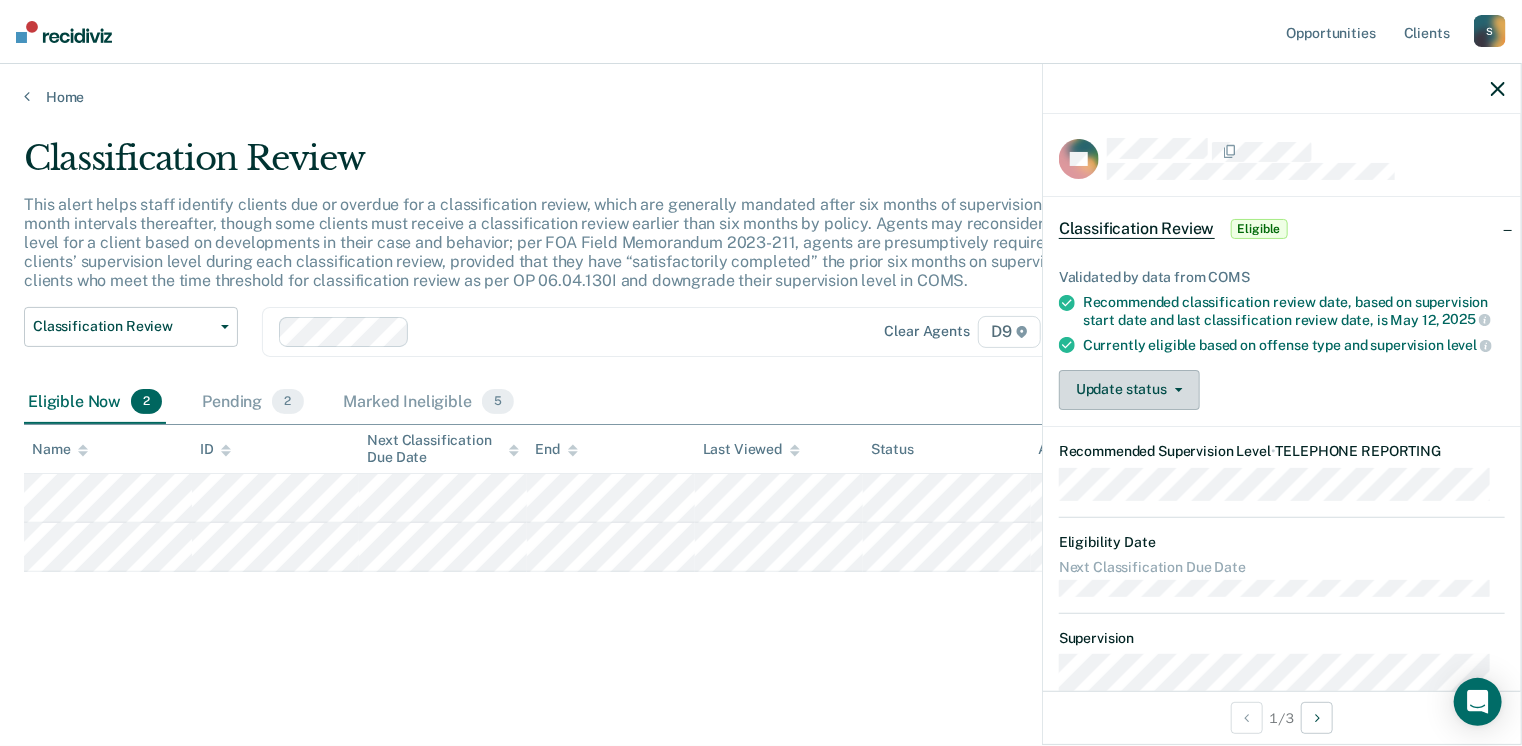 click on "Update status" at bounding box center [1129, 390] 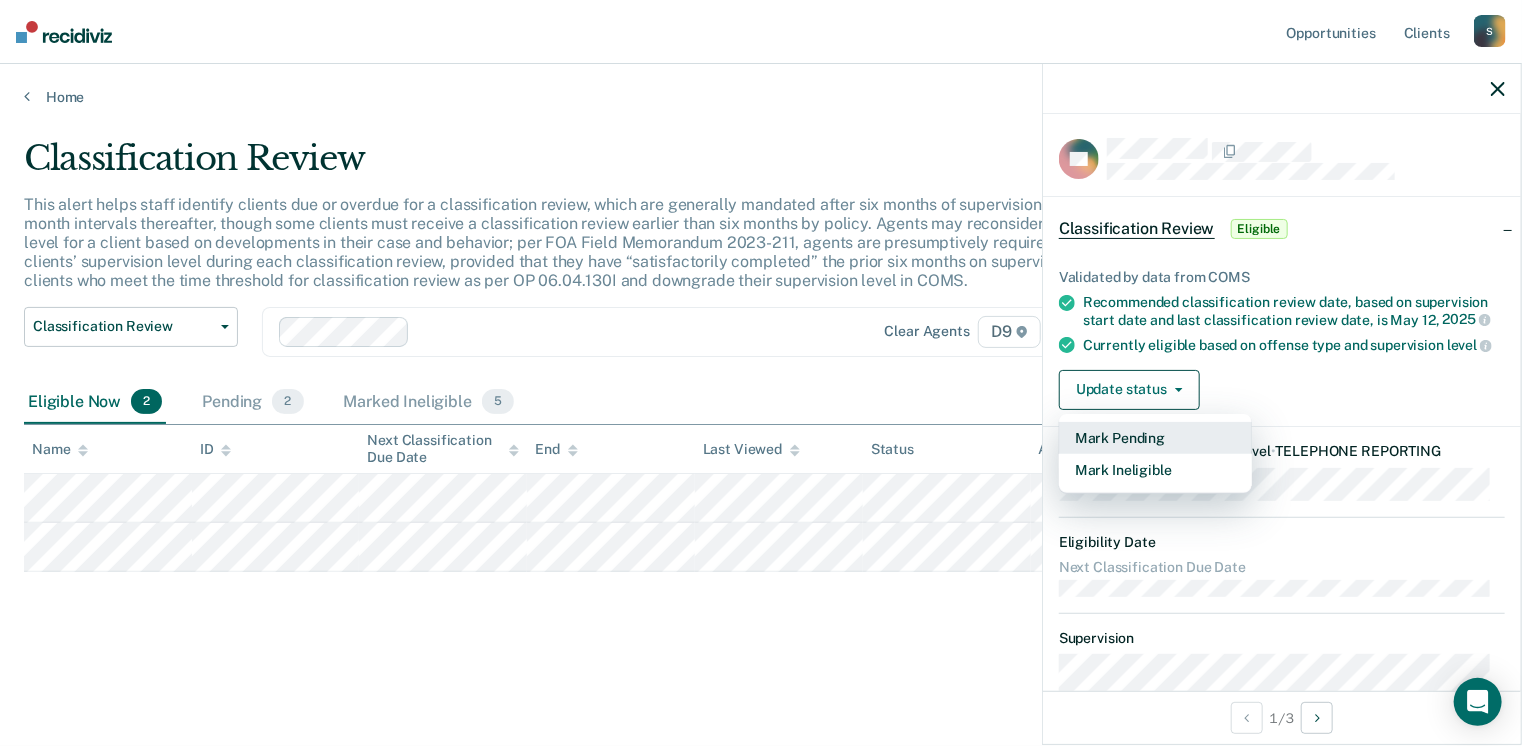 click on "Mark Pending" at bounding box center [1155, 438] 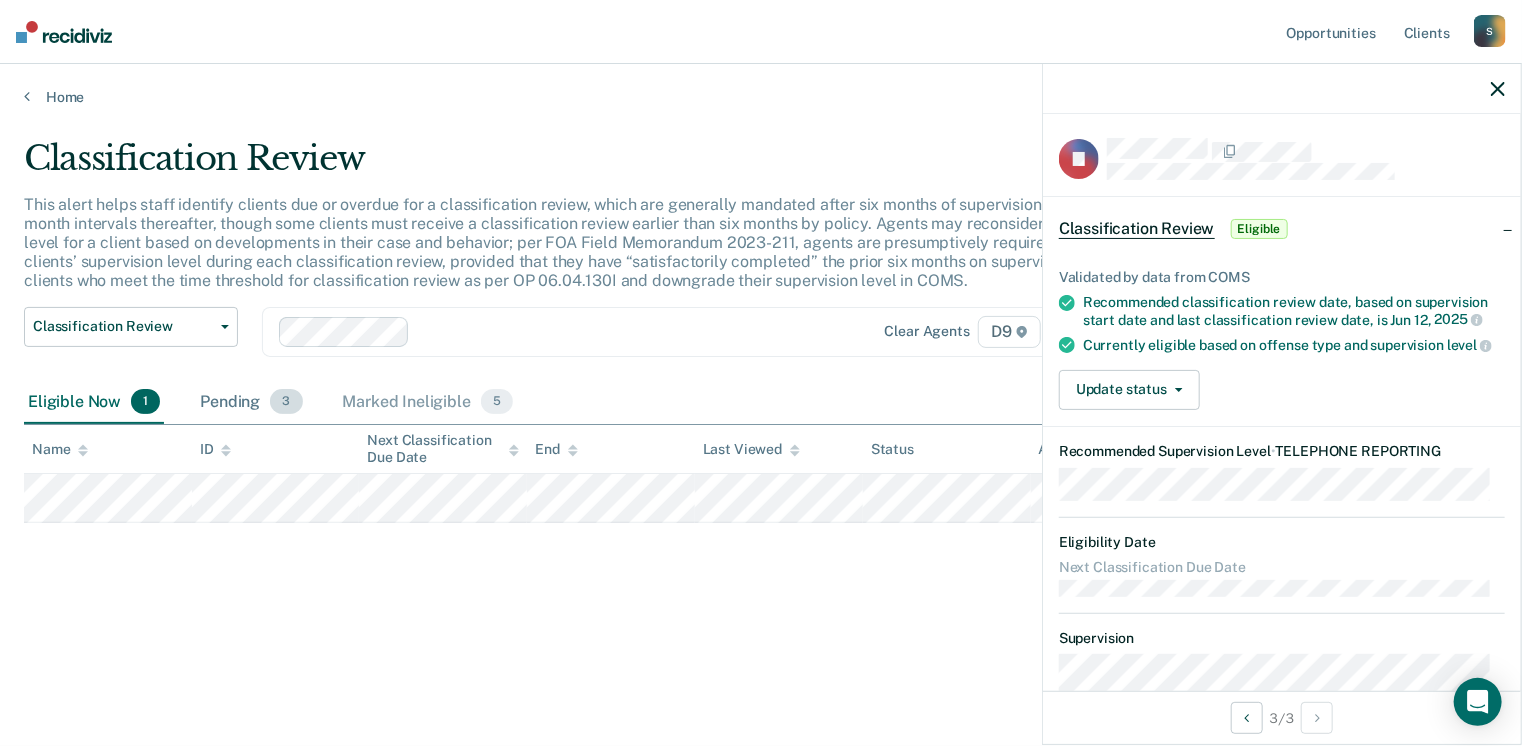 click on "Pending 3" at bounding box center (251, 403) 